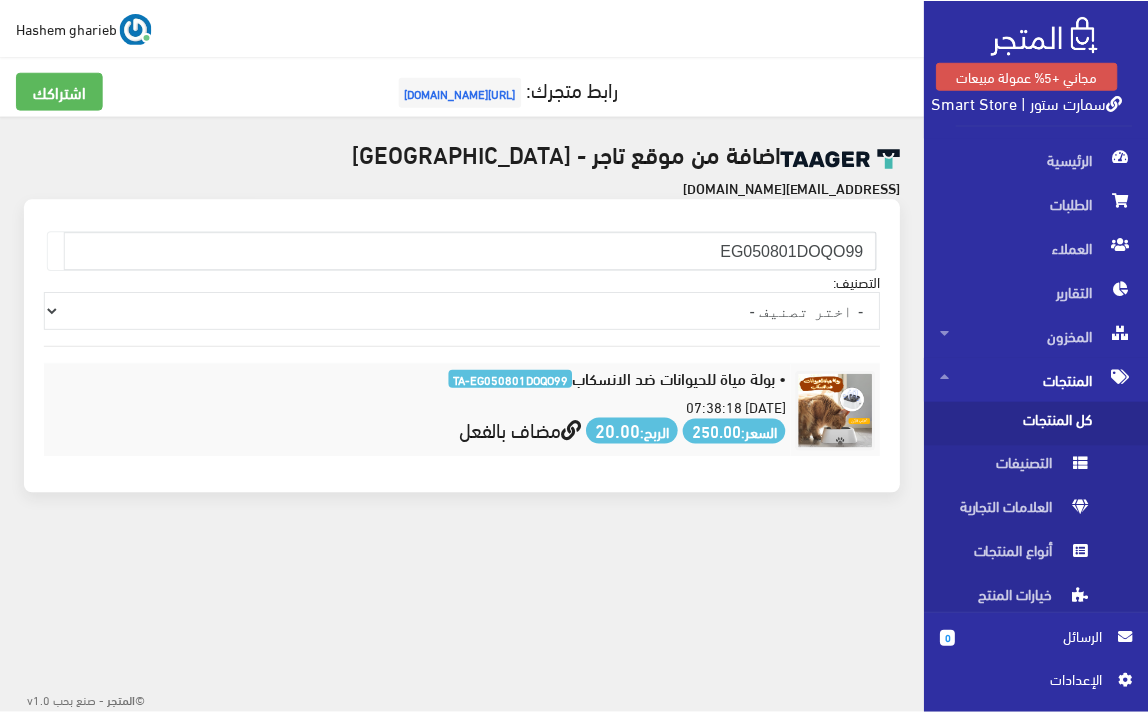 scroll, scrollTop: 0, scrollLeft: 0, axis: both 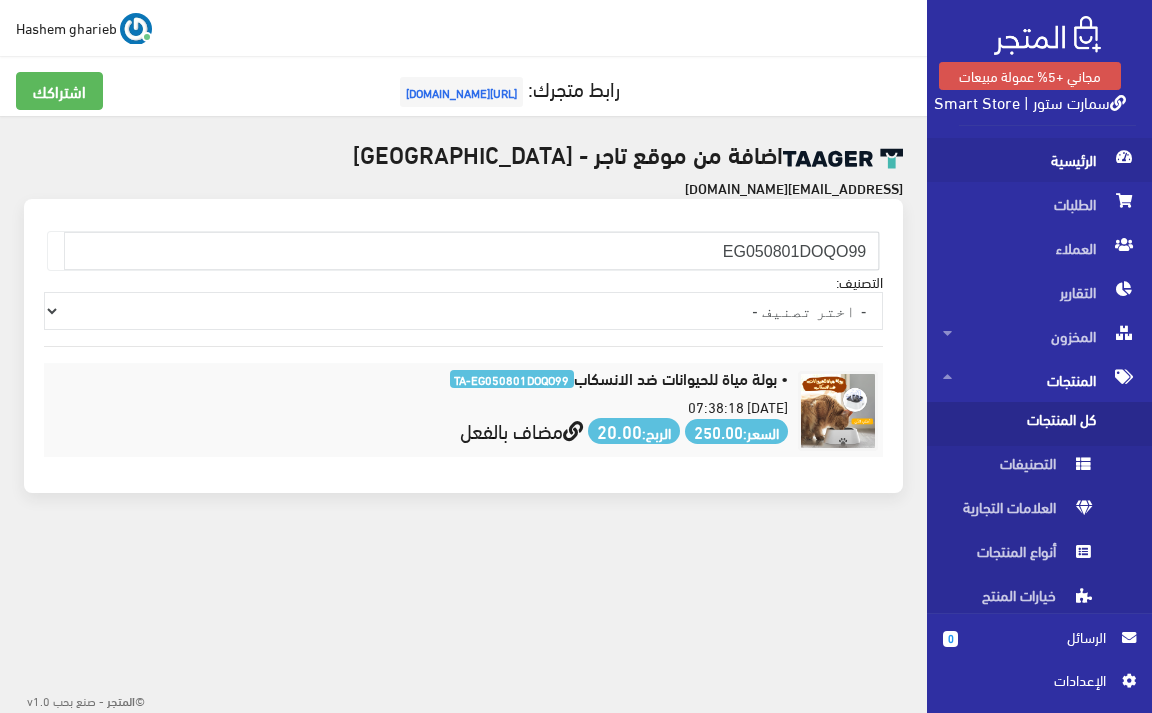 click on "الرئيسية" at bounding box center (1039, 160) 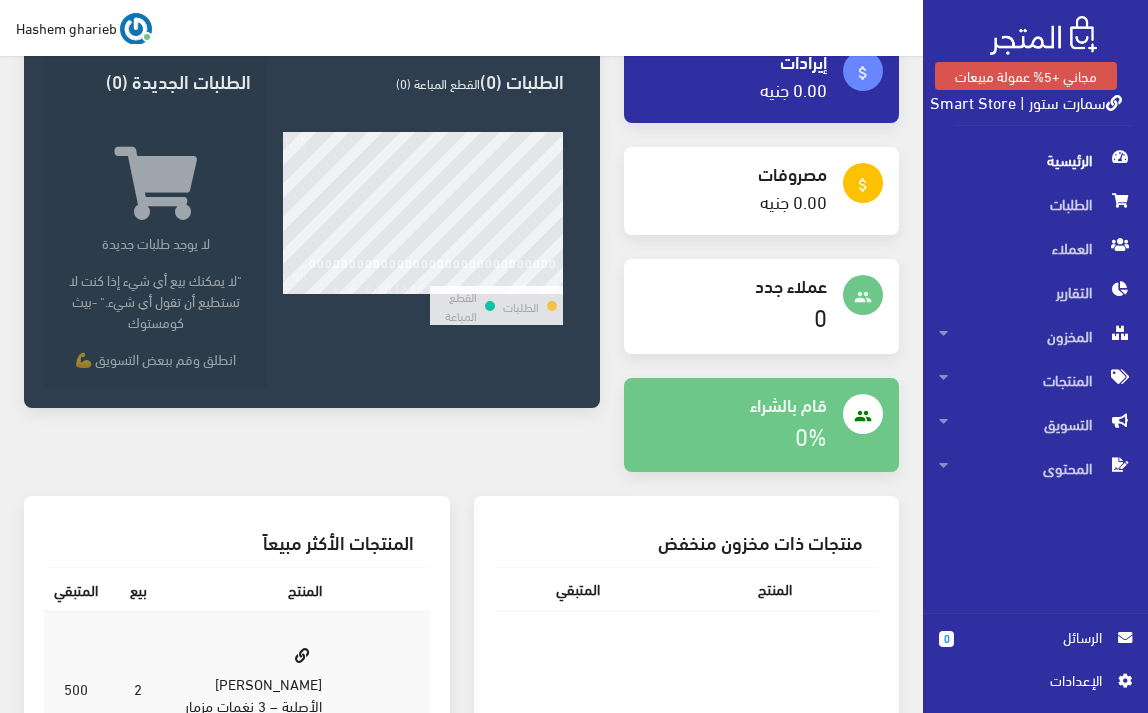 scroll, scrollTop: 600, scrollLeft: 0, axis: vertical 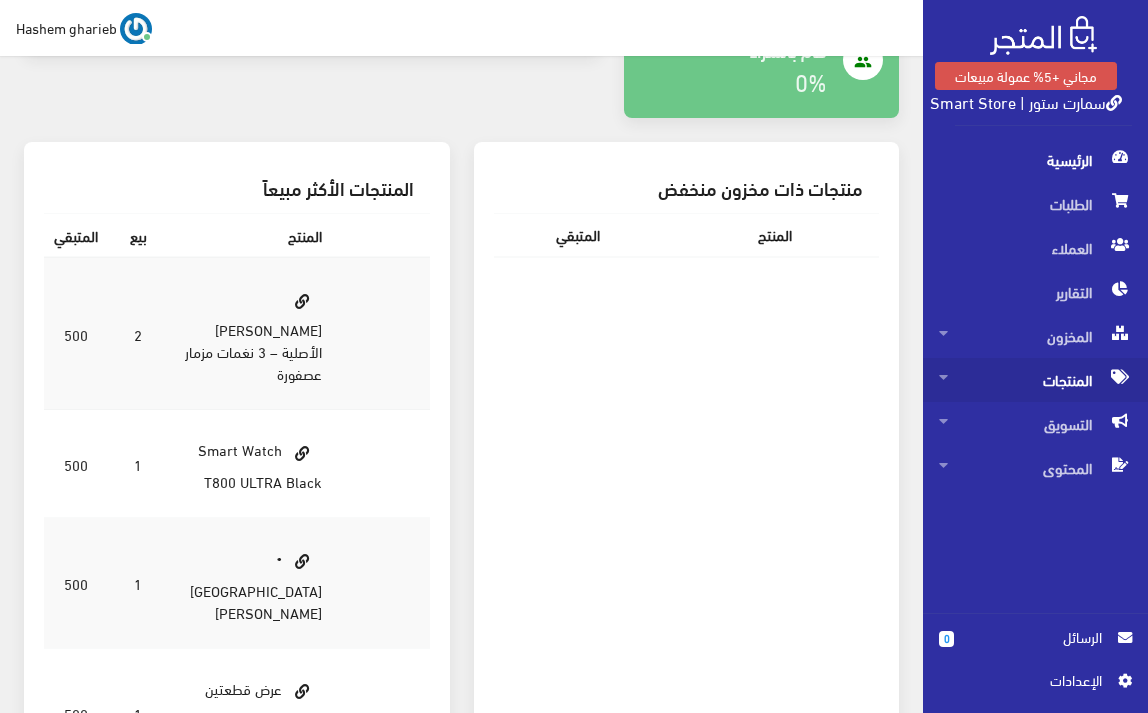 click on "المنتجات" at bounding box center [1035, 380] 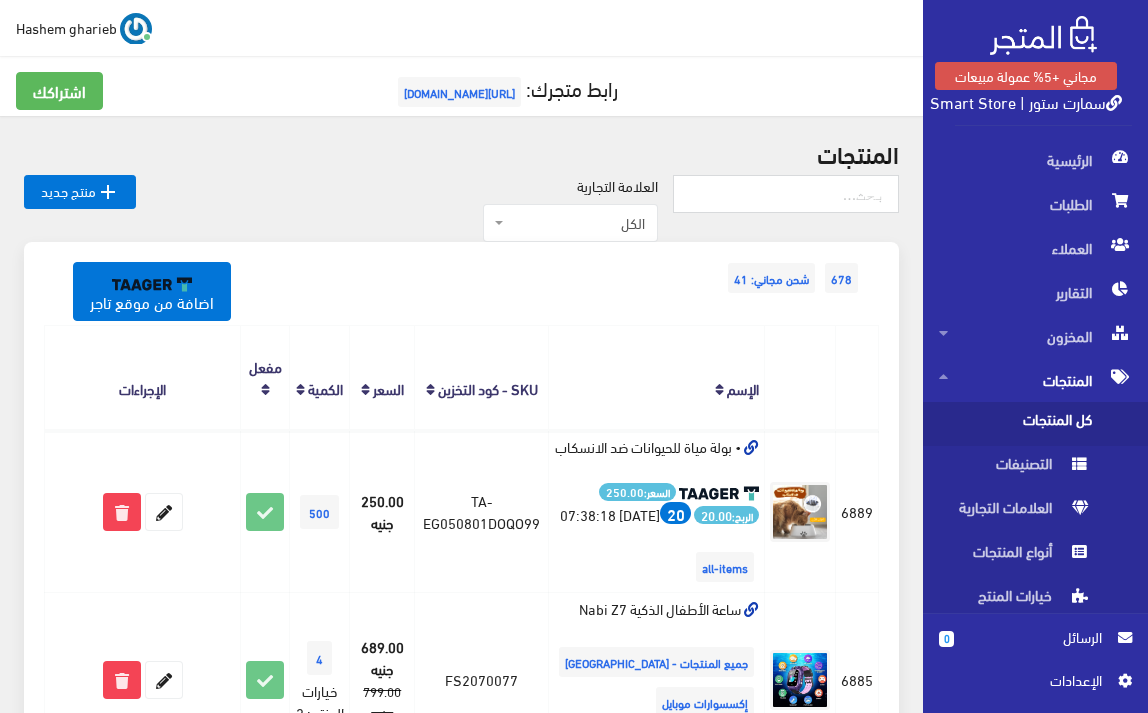 scroll, scrollTop: 667, scrollLeft: 0, axis: vertical 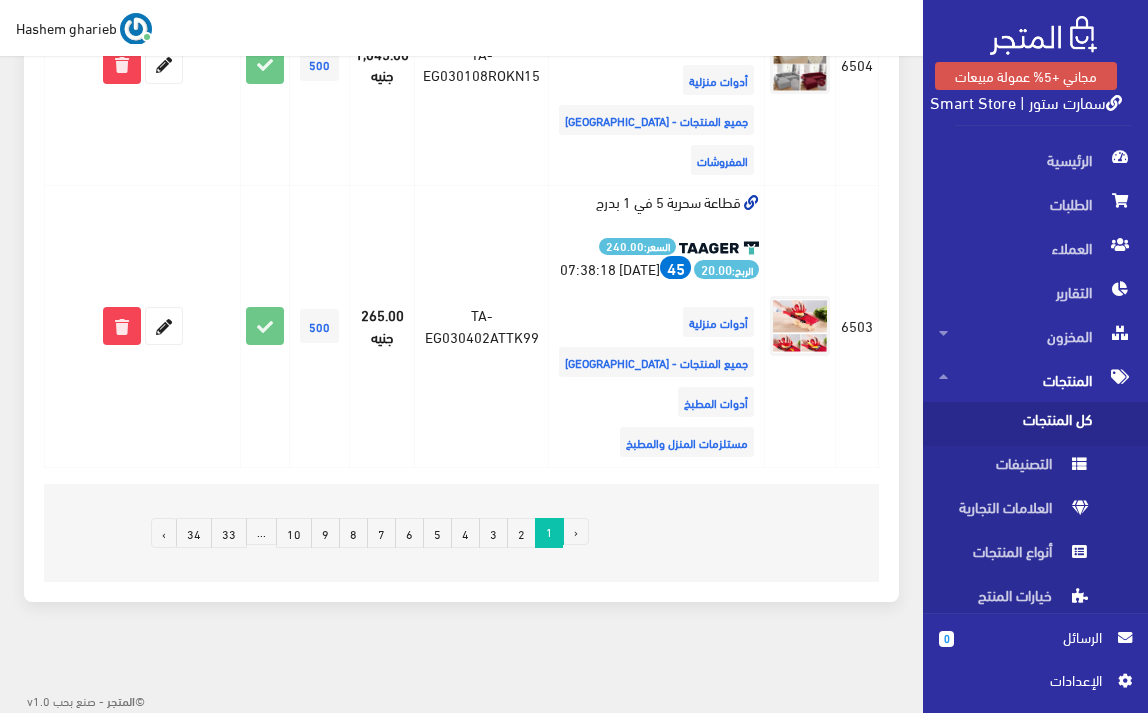 click on "2" at bounding box center [521, 533] 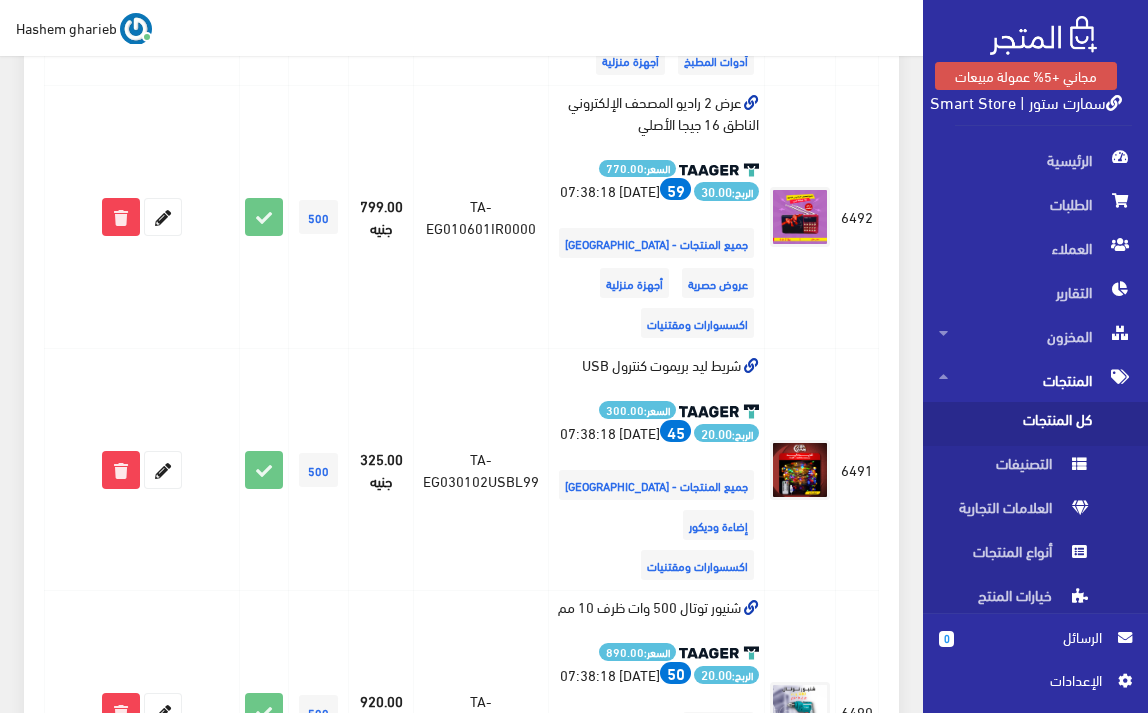 scroll, scrollTop: 2000, scrollLeft: 0, axis: vertical 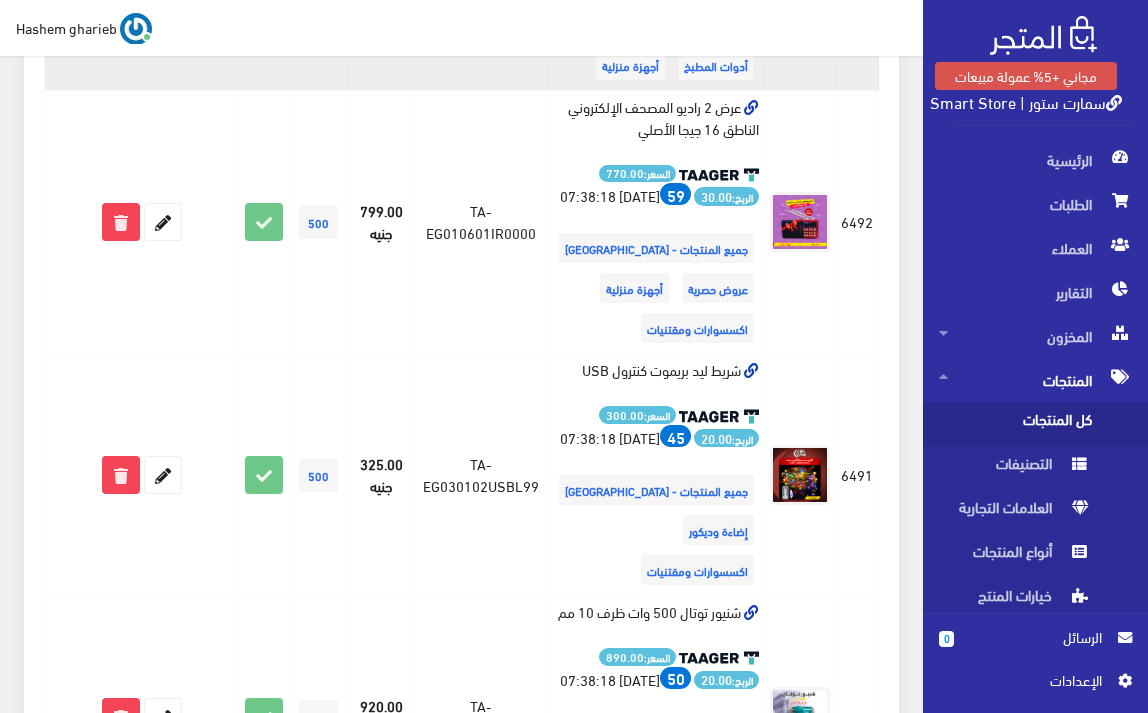 click at bounding box center [163, -41] 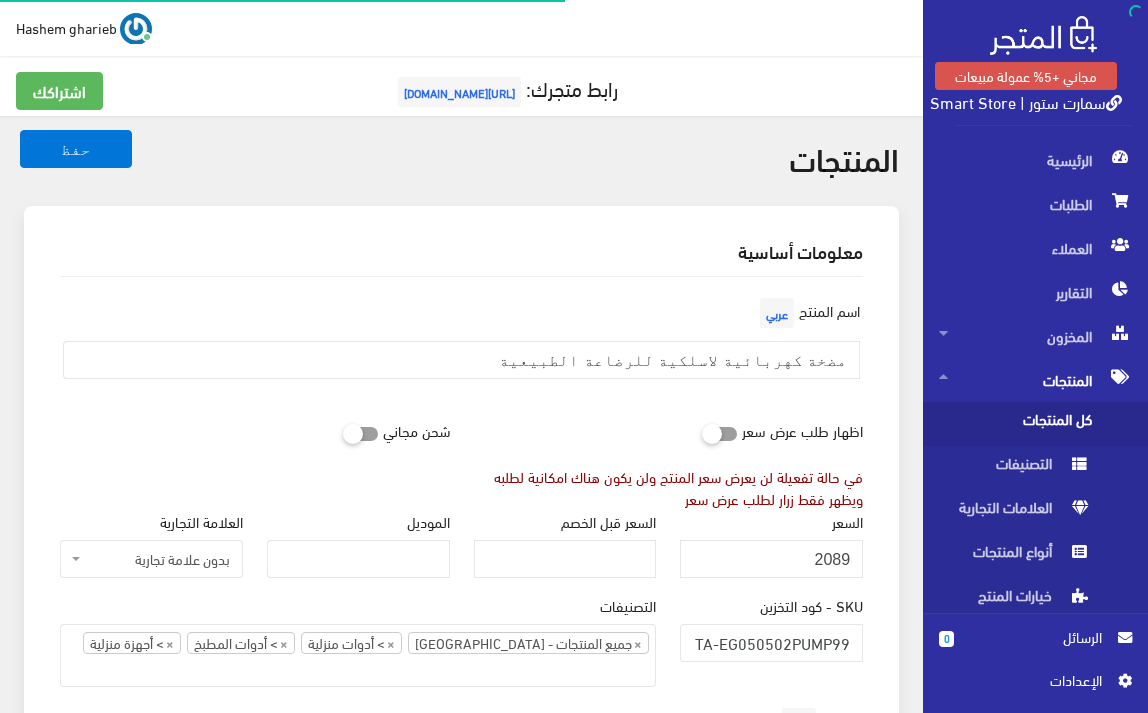 select 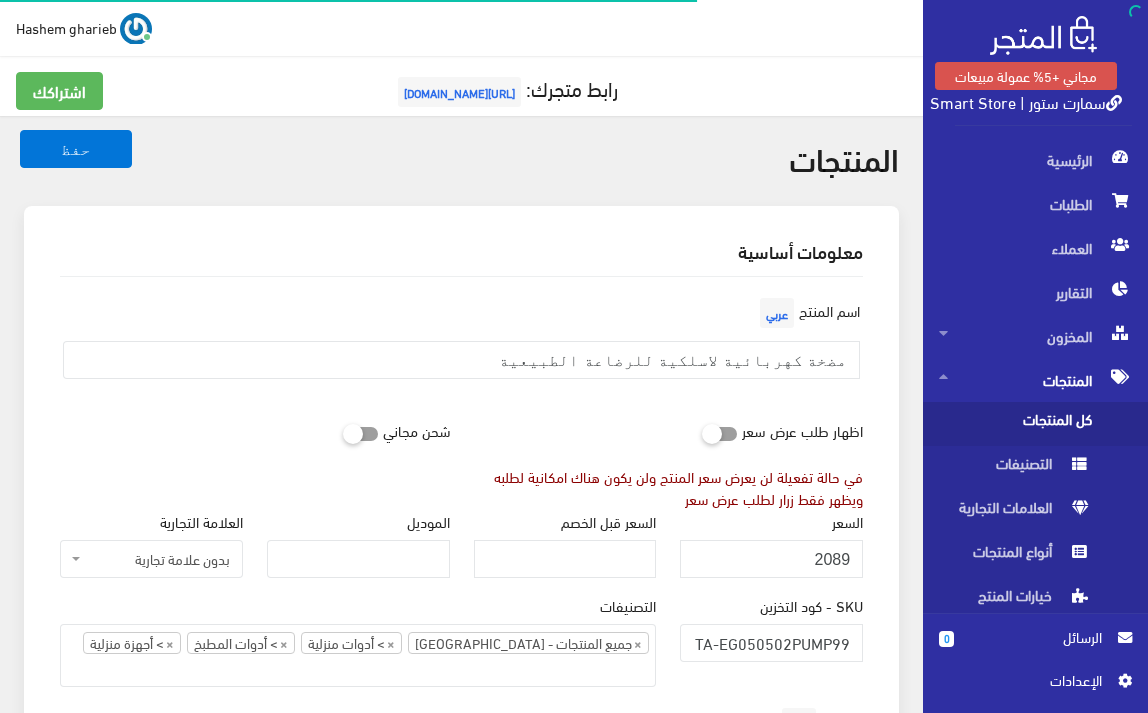 scroll, scrollTop: 333, scrollLeft: 0, axis: vertical 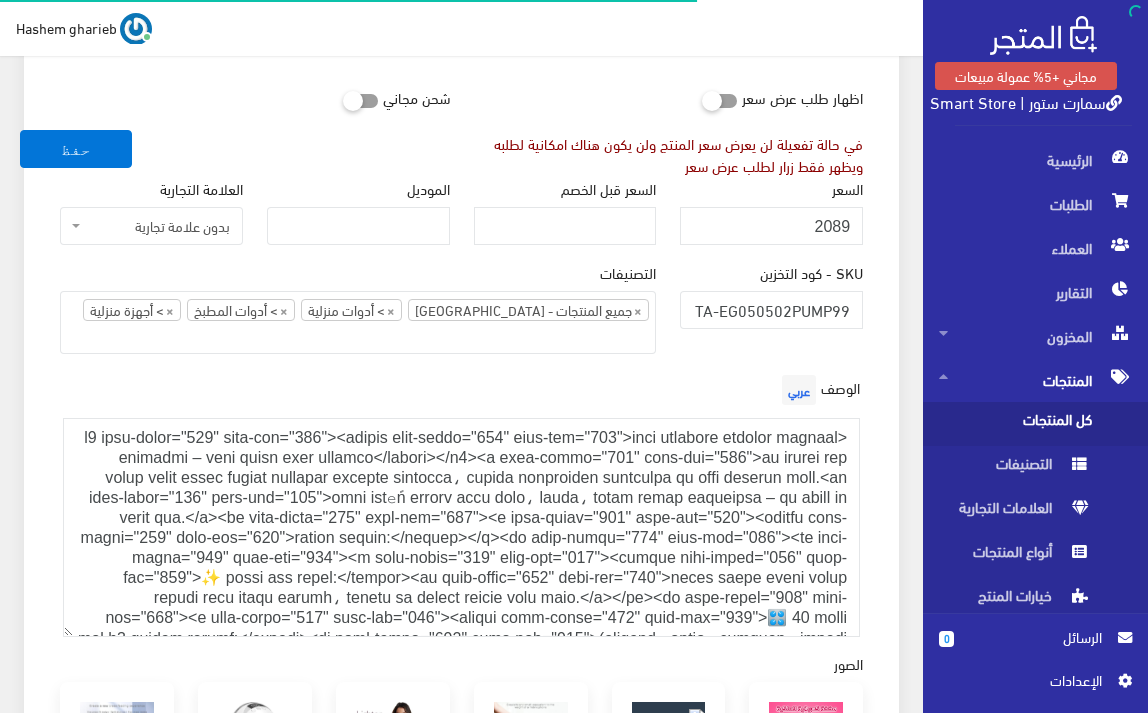 select on "33" 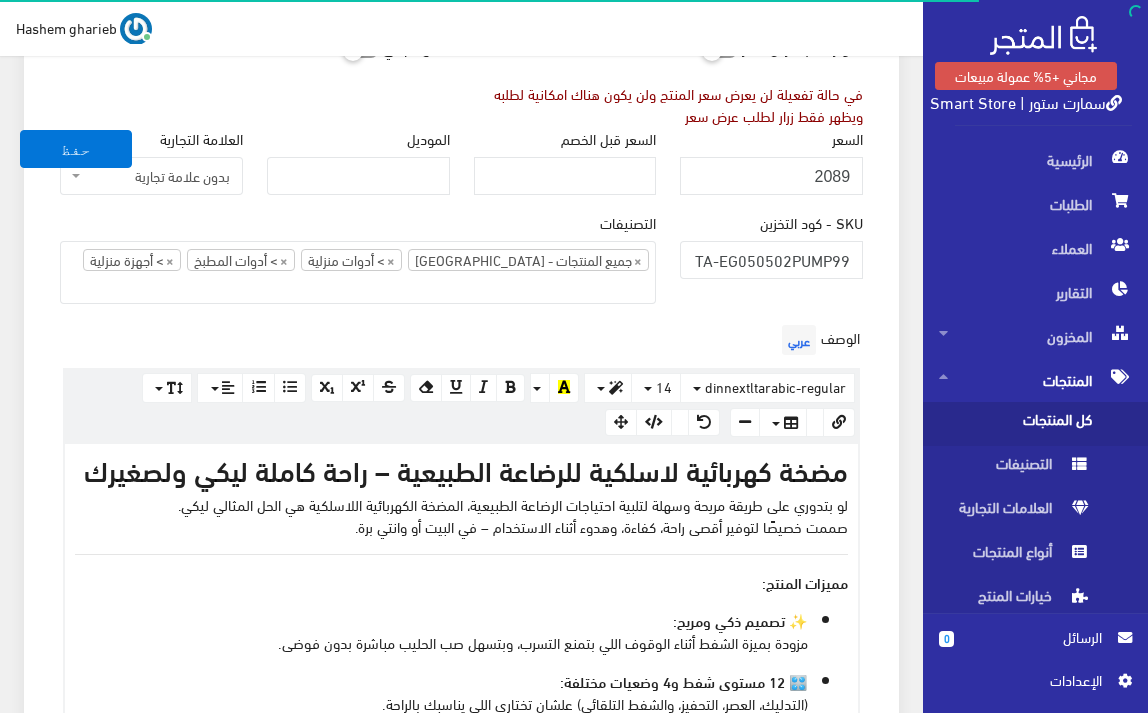 scroll, scrollTop: 467, scrollLeft: 0, axis: vertical 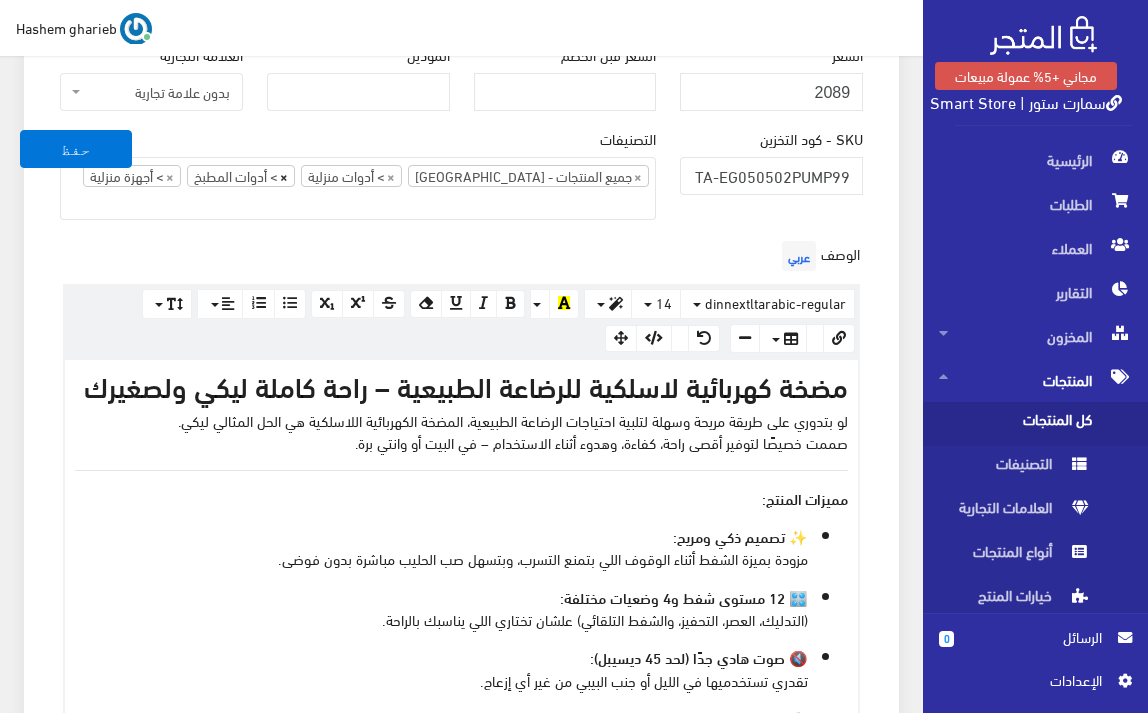 click on "×" at bounding box center [284, 176] 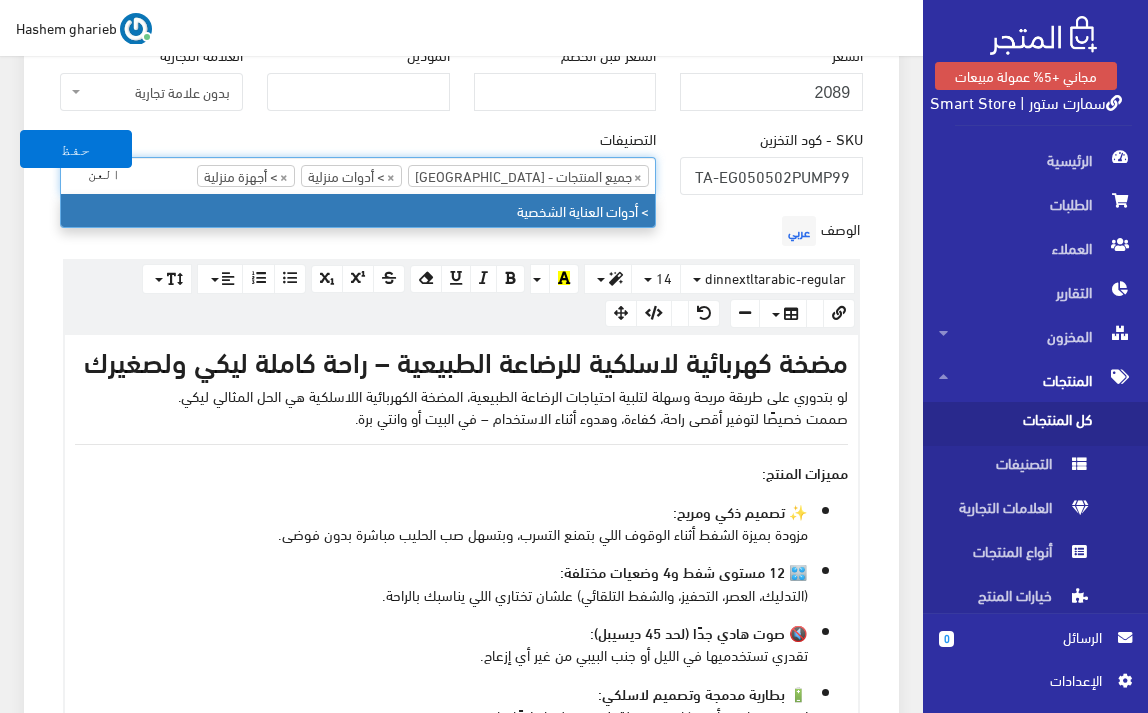 type on "العن" 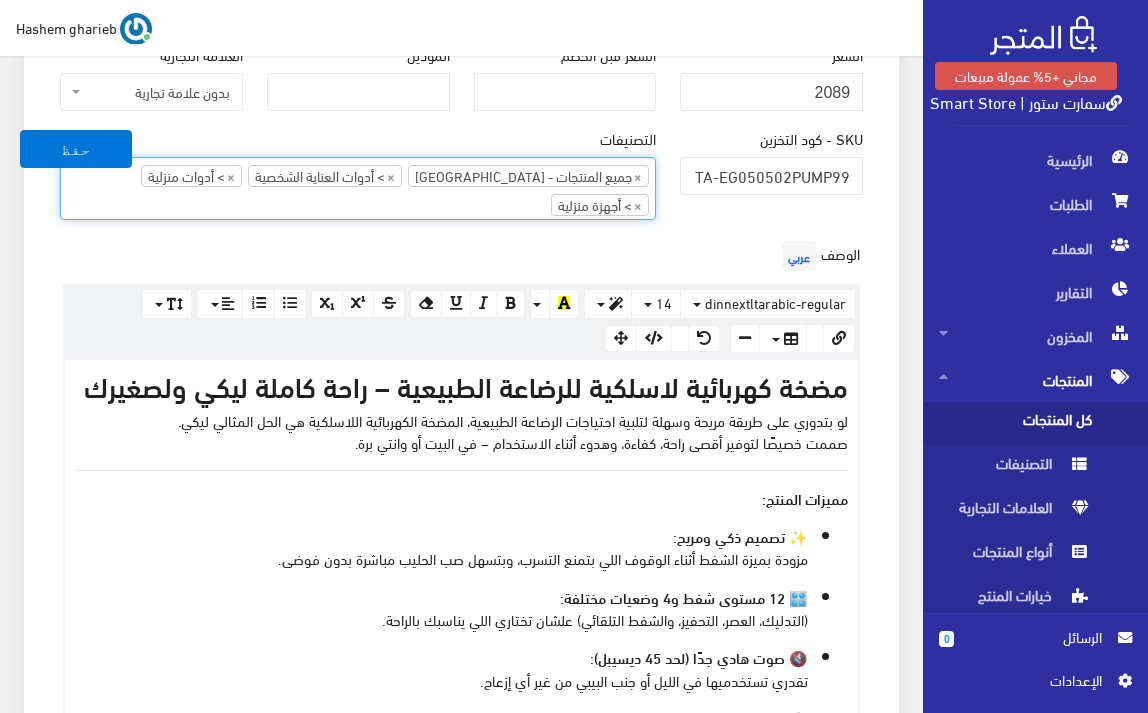 click on "معلومات أساسية
اسم المنتج  عربي
مضخة كهربائية لاسلكية للرضاعة الطبيعية
اظهار طلب عرض سعر
في حالة تفعيلة لن يعرض سعر المنتج ولن يكون هناك امكانية لطلبه ويظهر فقط زرار لطلب عرض سعر" at bounding box center (461, 949) 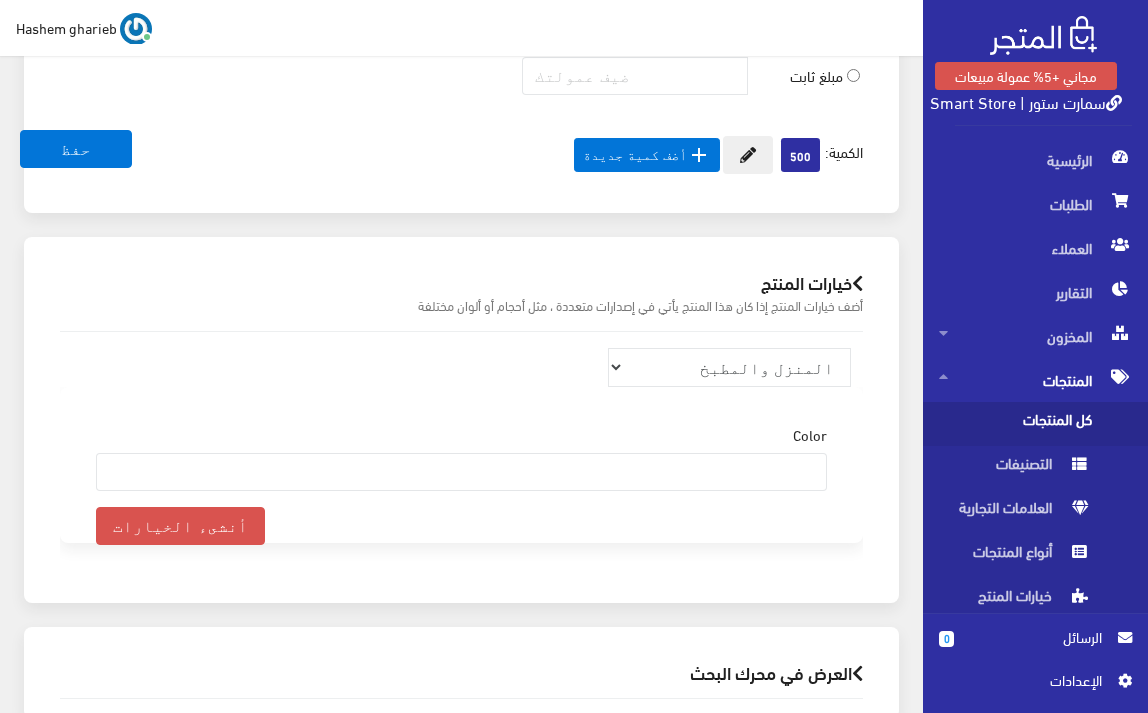 scroll, scrollTop: 2467, scrollLeft: 0, axis: vertical 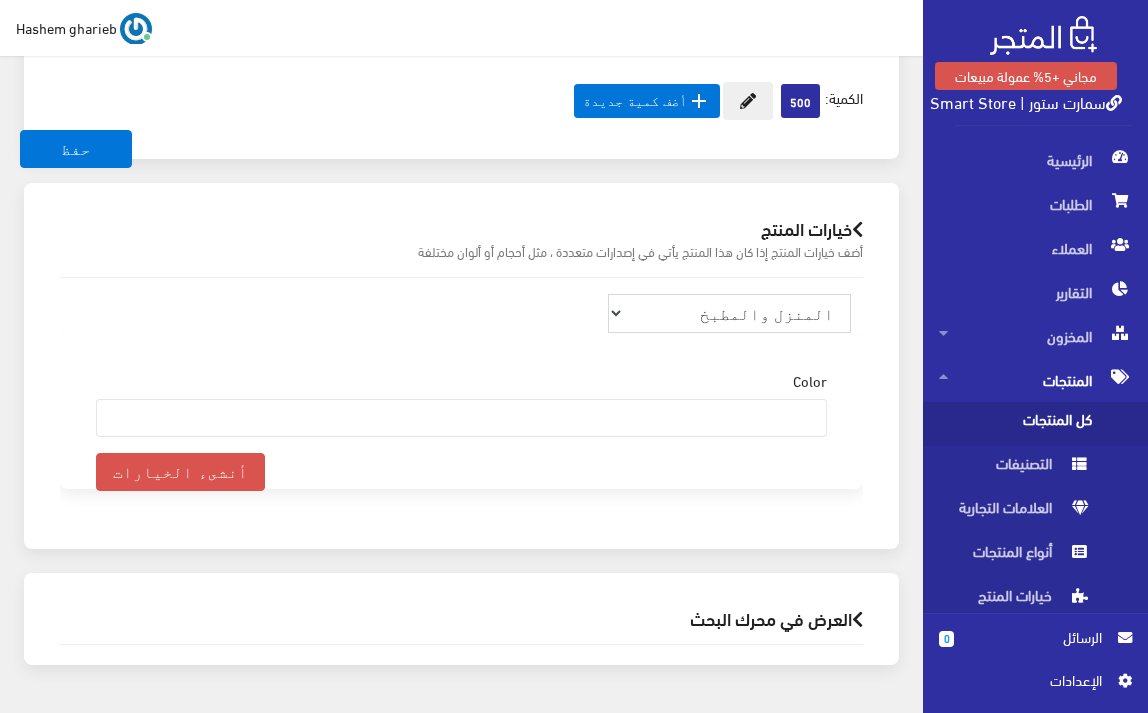 click on "منتجات ترفيهية
الكترونيات
اكسسوارات الهواتف
الصحة والجمال
تحف ومقتنيات
موضة وأزياء
مستلزمات السيارات
إضاءة وديكور
المنزل والمطبخ
الطاقة الشمسية
مستلزمات أطفال منتجات رياضية" at bounding box center (730, 313) 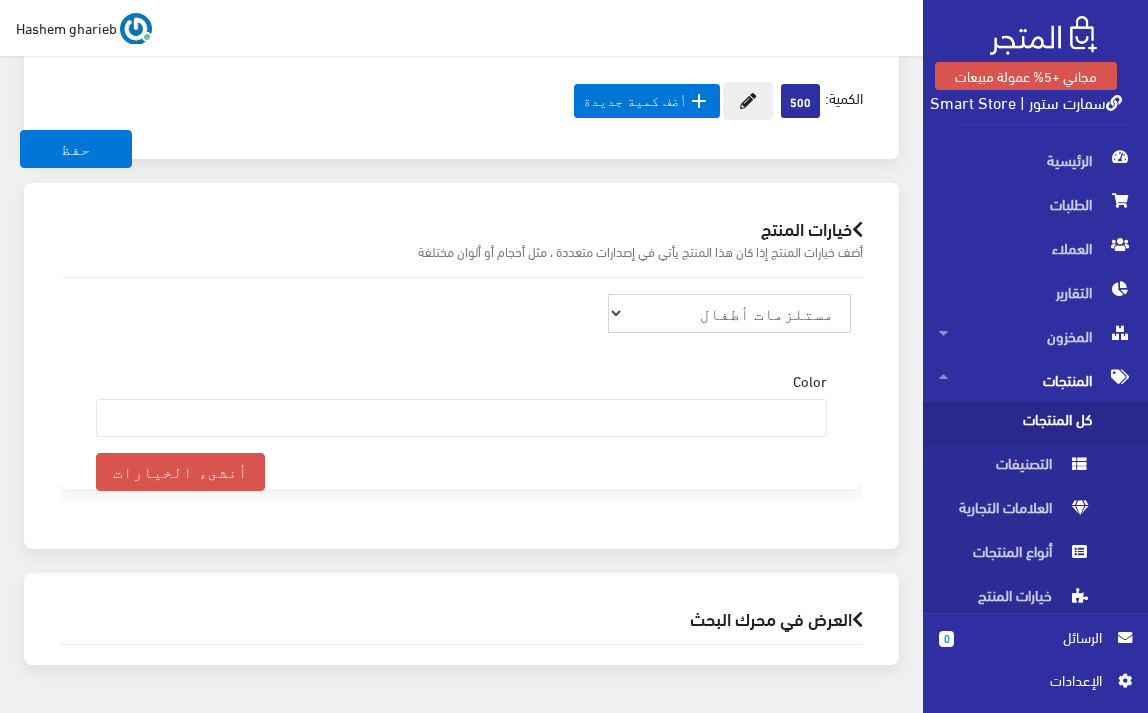 click on "منتجات ترفيهية
الكترونيات
اكسسوارات الهواتف
الصحة والجمال
تحف ومقتنيات
موضة وأزياء
مستلزمات السيارات
إضاءة وديكور
المنزل والمطبخ
الطاقة الشمسية
مستلزمات أطفال منتجات رياضية" at bounding box center (730, 313) 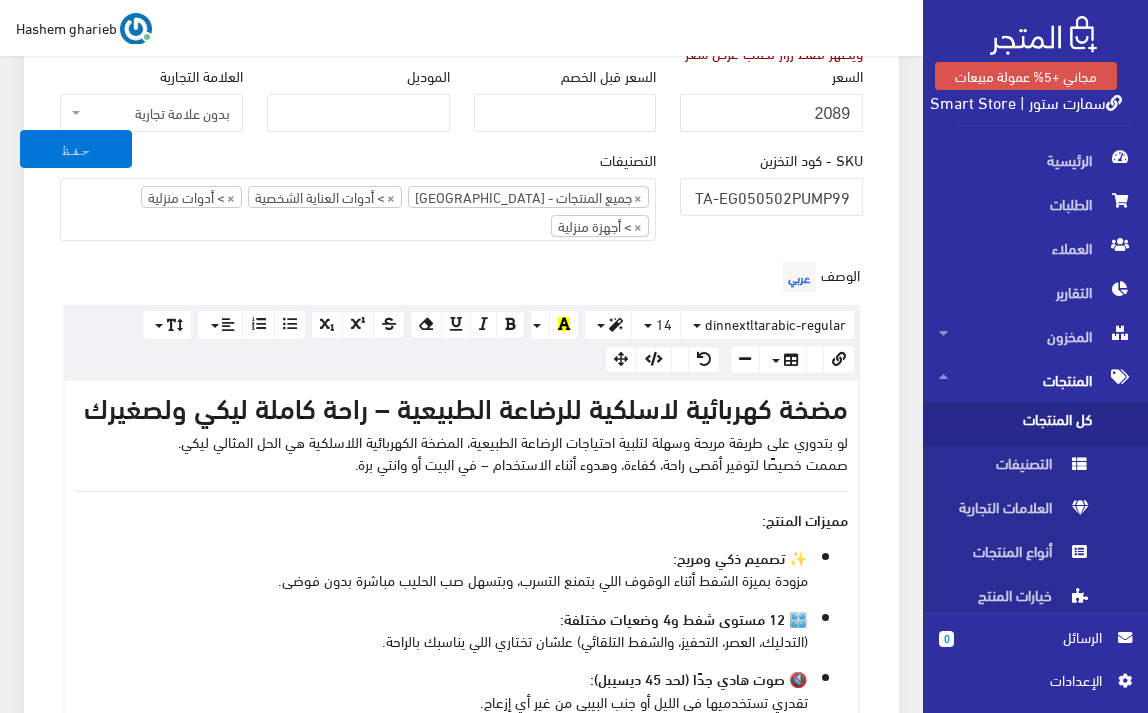 scroll, scrollTop: 378, scrollLeft: 0, axis: vertical 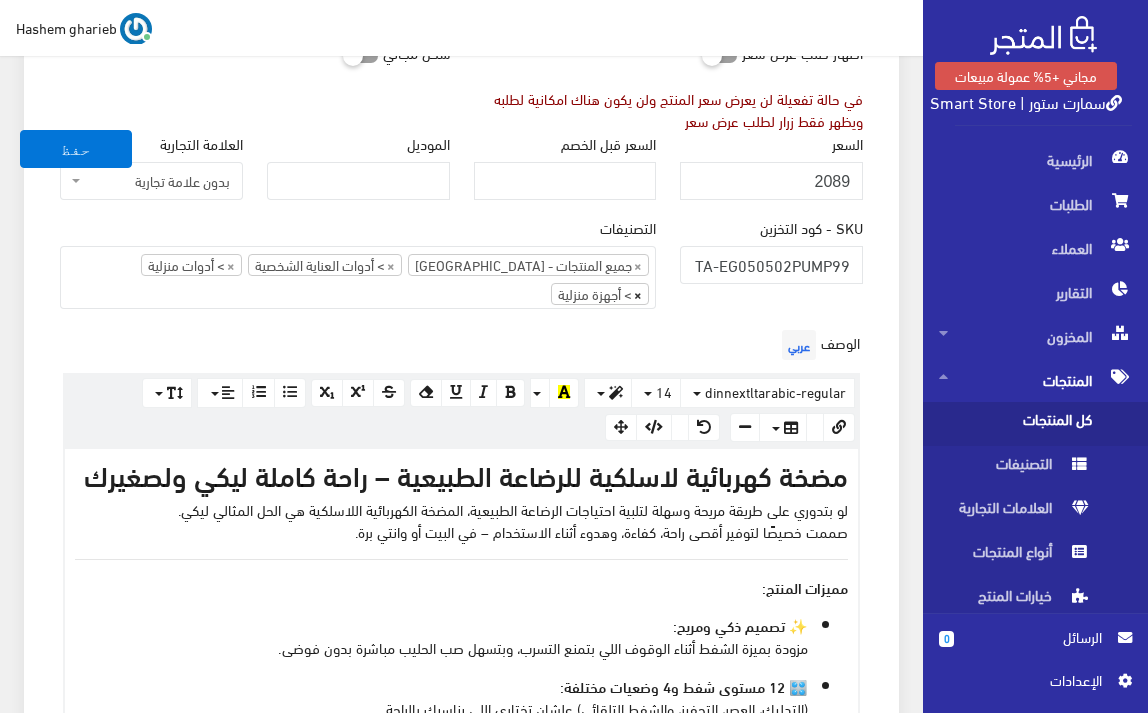 click on "×" at bounding box center (638, 294) 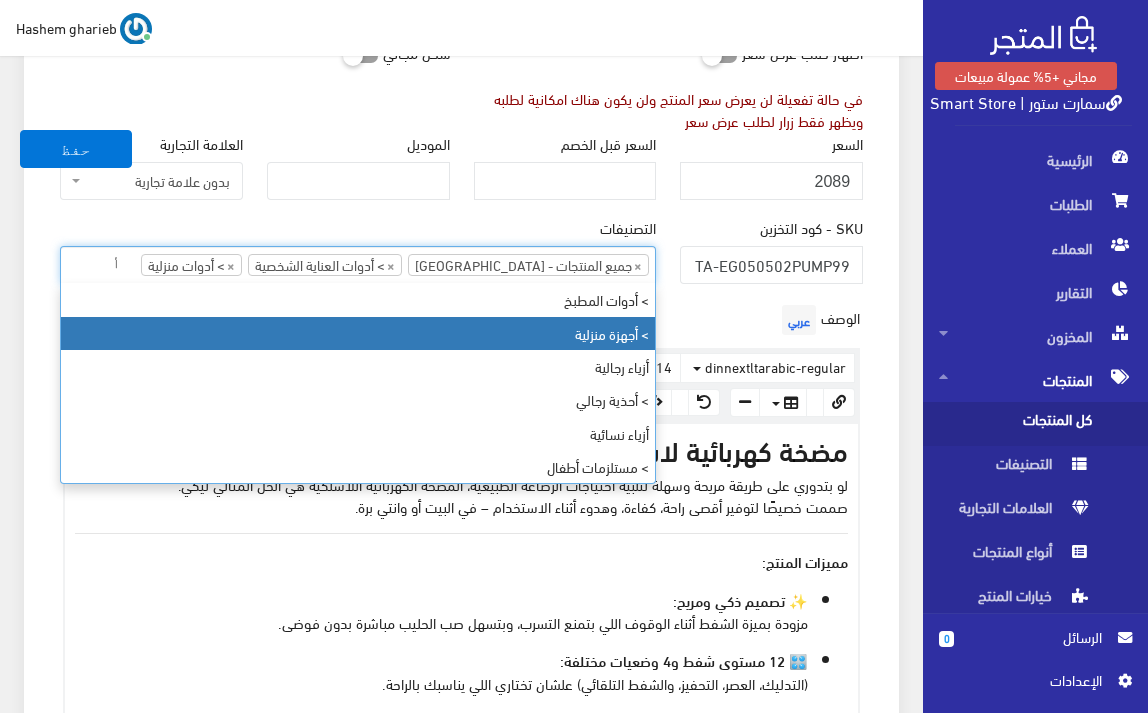 scroll, scrollTop: 200, scrollLeft: 0, axis: vertical 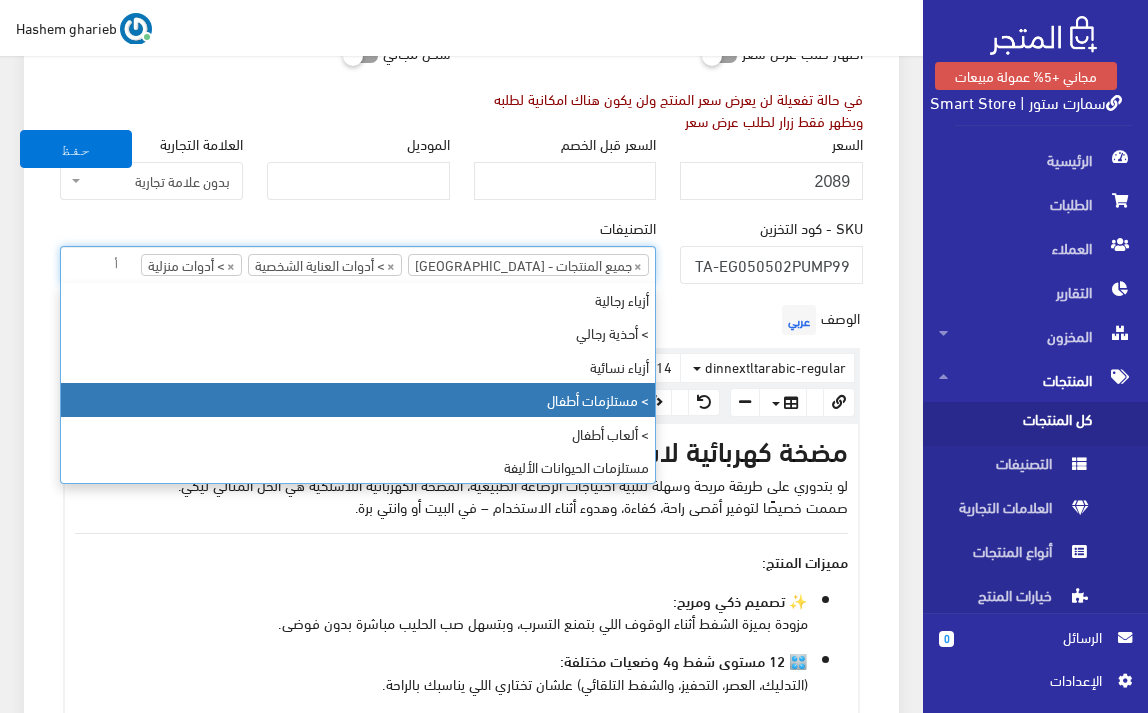 type on "أ" 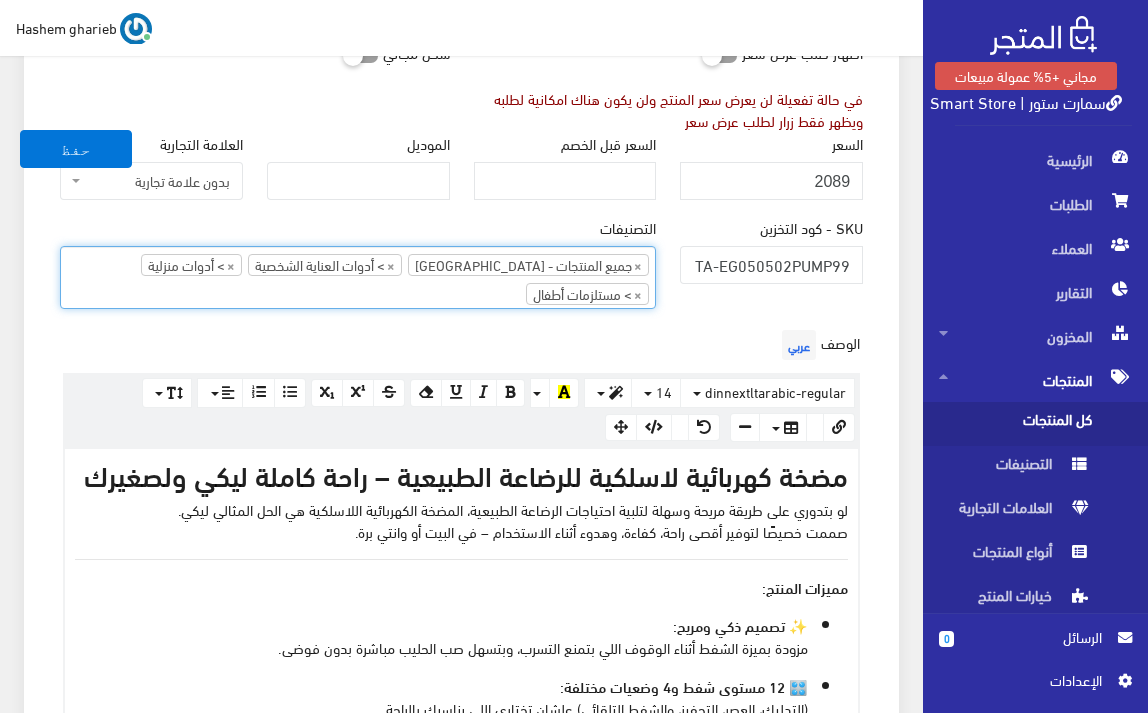 click on "معلومات أساسية
اسم المنتج  عربي
مضخة كهربائية لاسلكية للرضاعة الطبيعية
اظهار طلب عرض سعر
في حالة تفعيلة لن يعرض سعر المنتج ولن يكون هناك امكانية لطلبه ويظهر فقط زرار لطلب عرض سعر" at bounding box center (461, 1038) 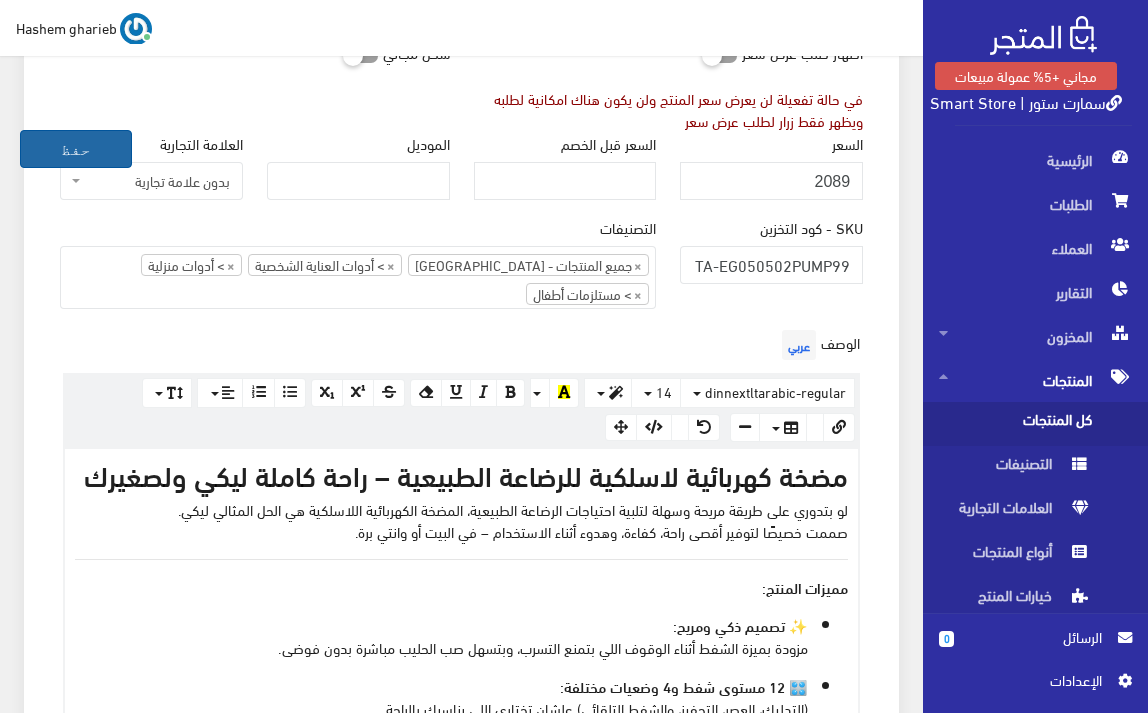 click on "حفظ" at bounding box center [76, 149] 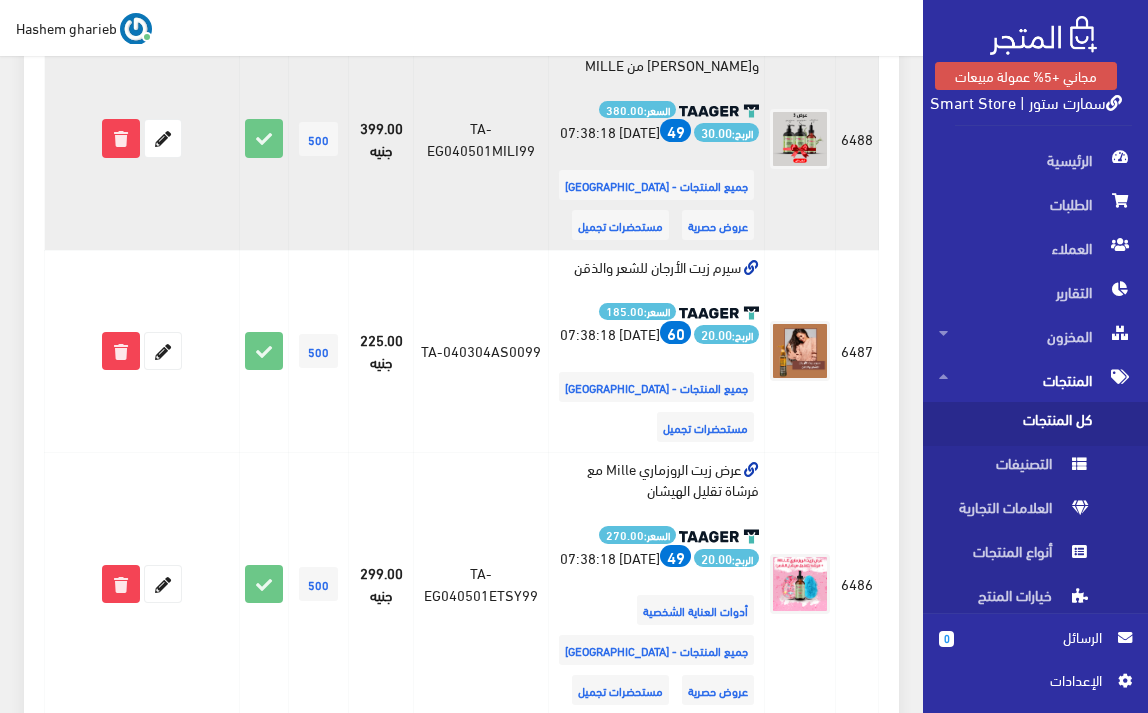 scroll, scrollTop: 2963, scrollLeft: 0, axis: vertical 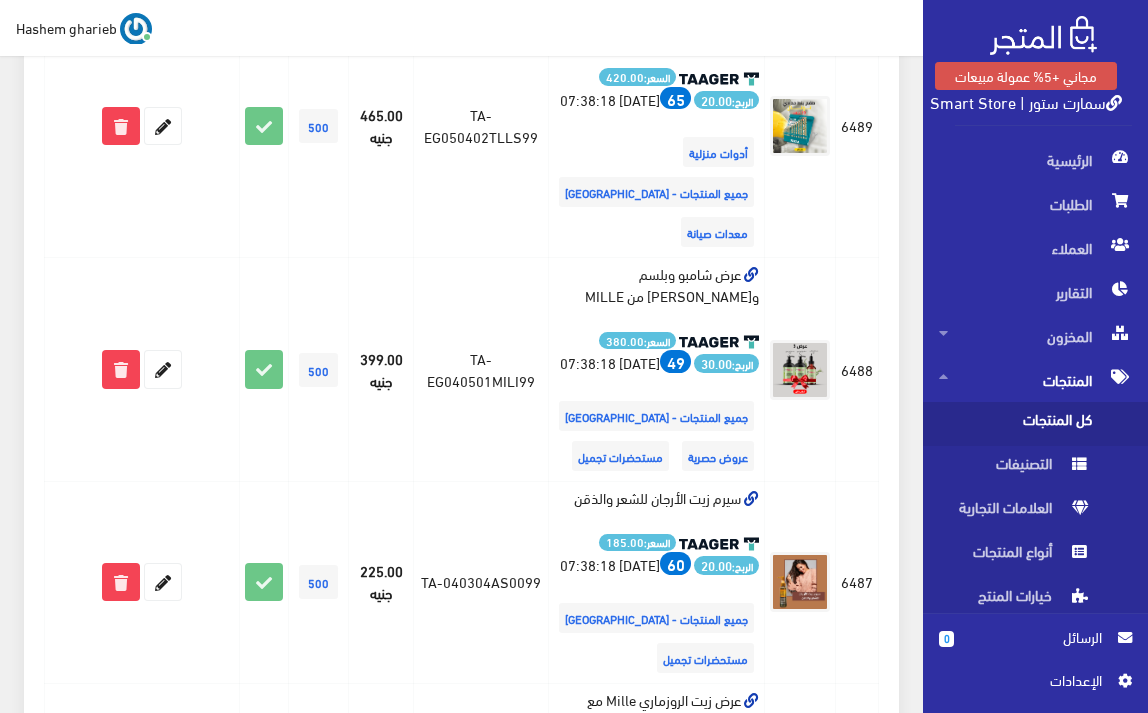click on "المنتجات
  منتج جديد
العلامة التجارية
الكل
DONGA SHOES
نوكيا NOKIA
سوكاني SOKANY" at bounding box center (461, -99) 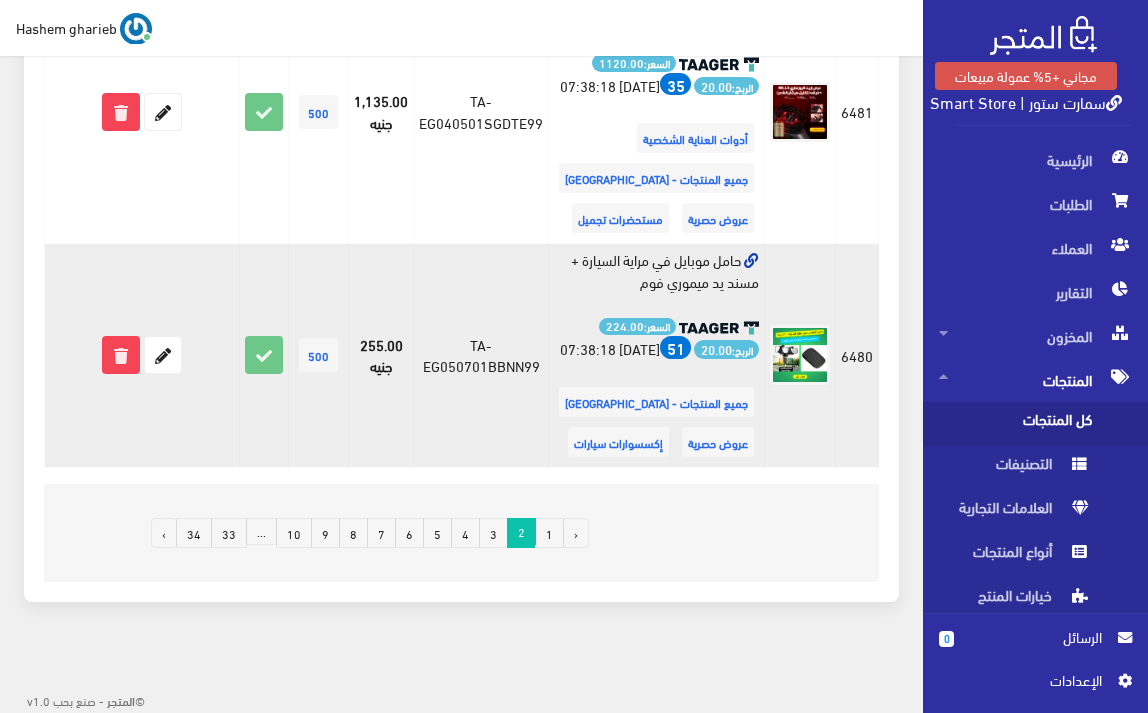 scroll, scrollTop: 5563, scrollLeft: 0, axis: vertical 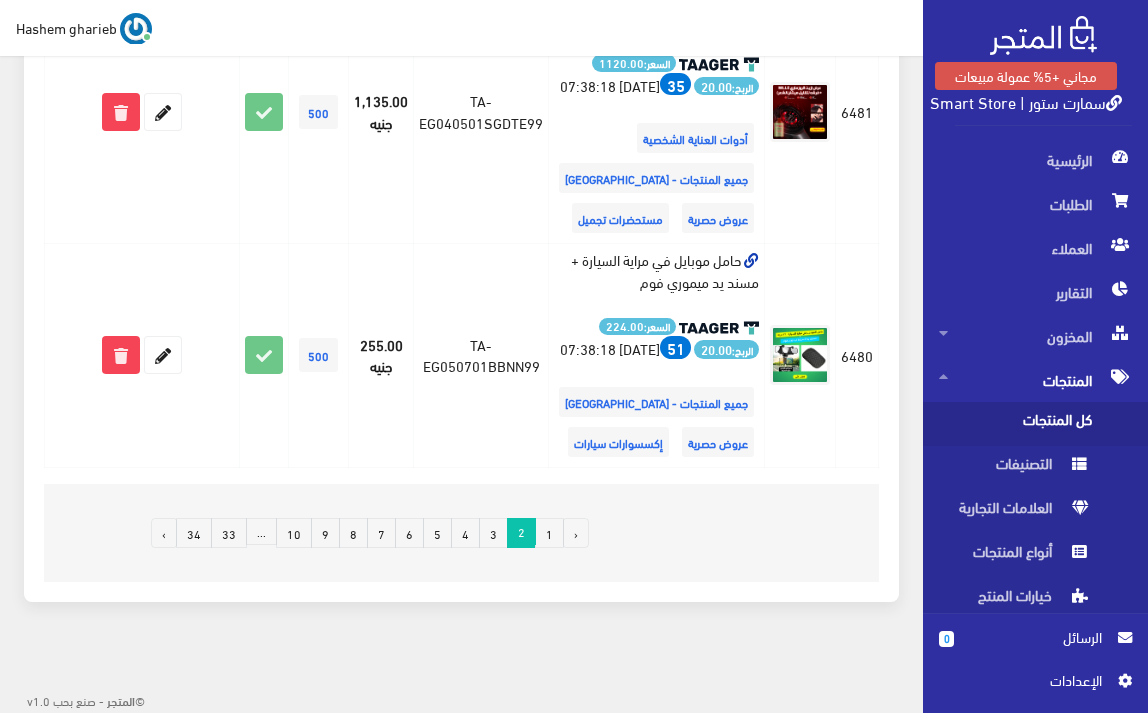click on "3" at bounding box center (493, 533) 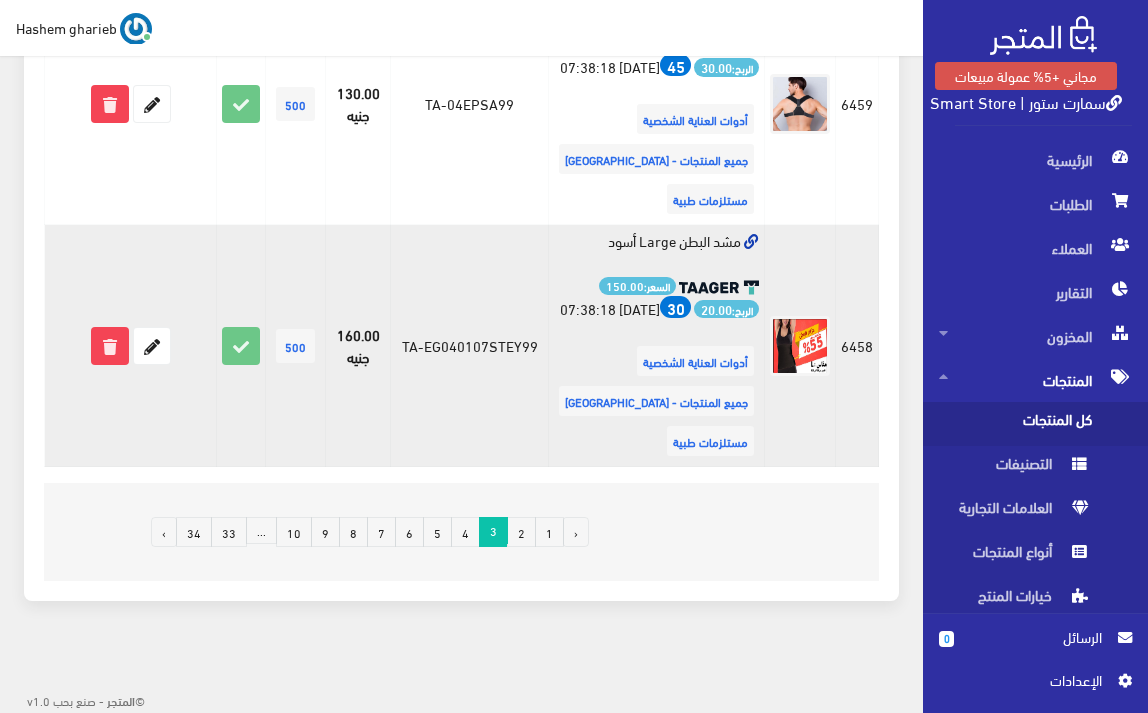 scroll, scrollTop: 5261, scrollLeft: 0, axis: vertical 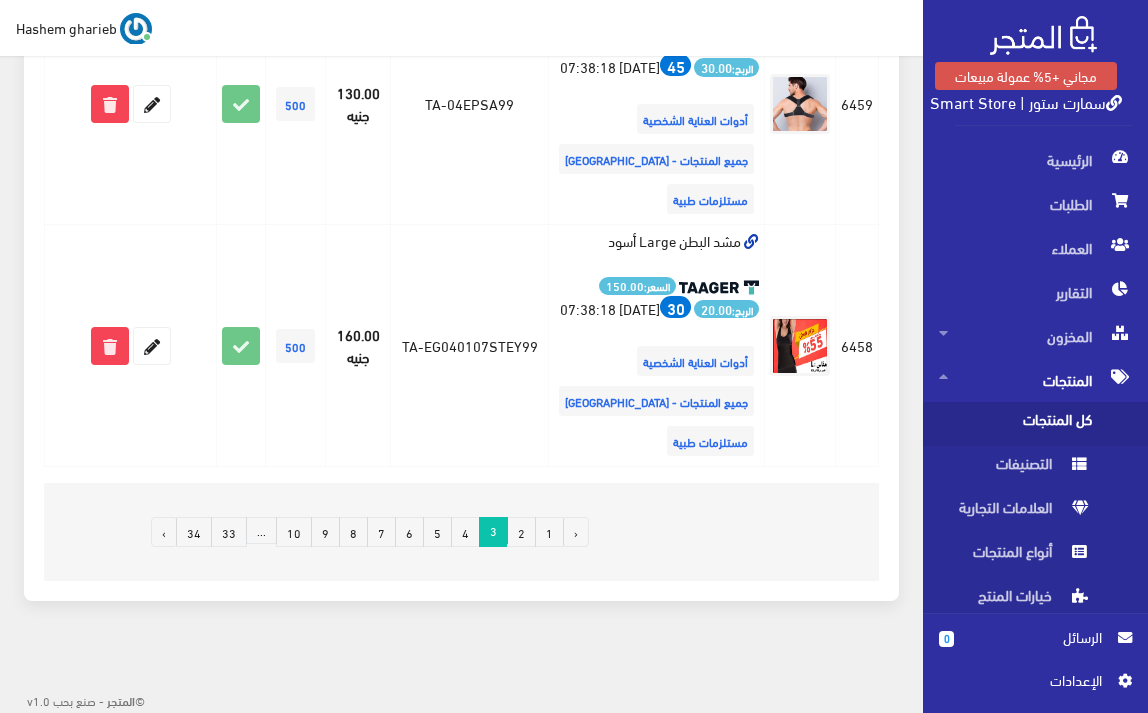 click on "4" at bounding box center (465, 532) 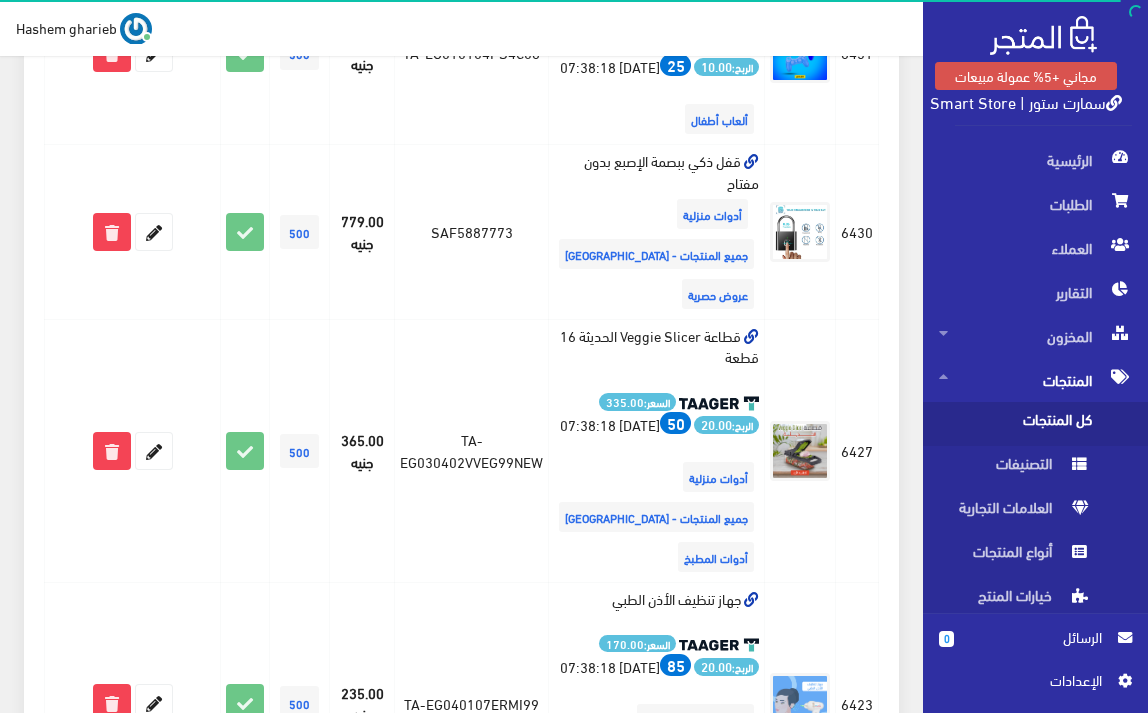 scroll, scrollTop: 4502, scrollLeft: 0, axis: vertical 